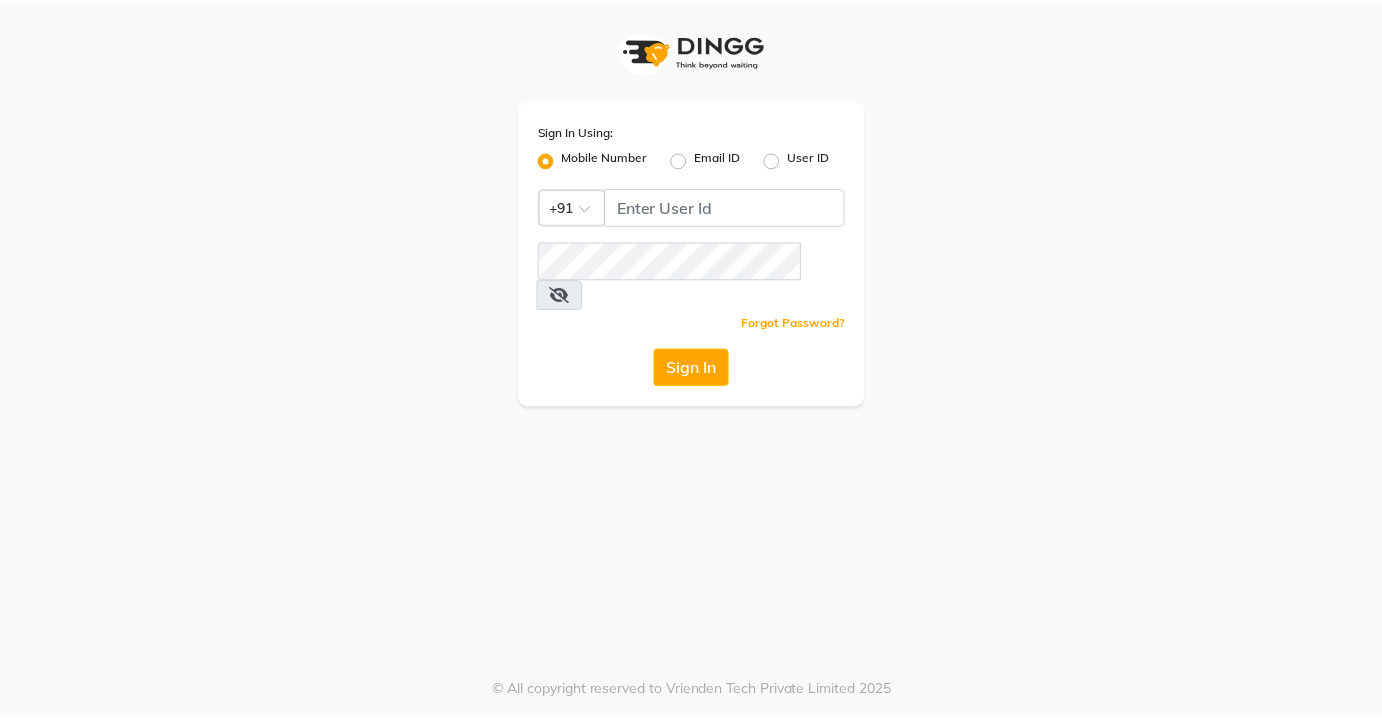 scroll, scrollTop: 0, scrollLeft: 0, axis: both 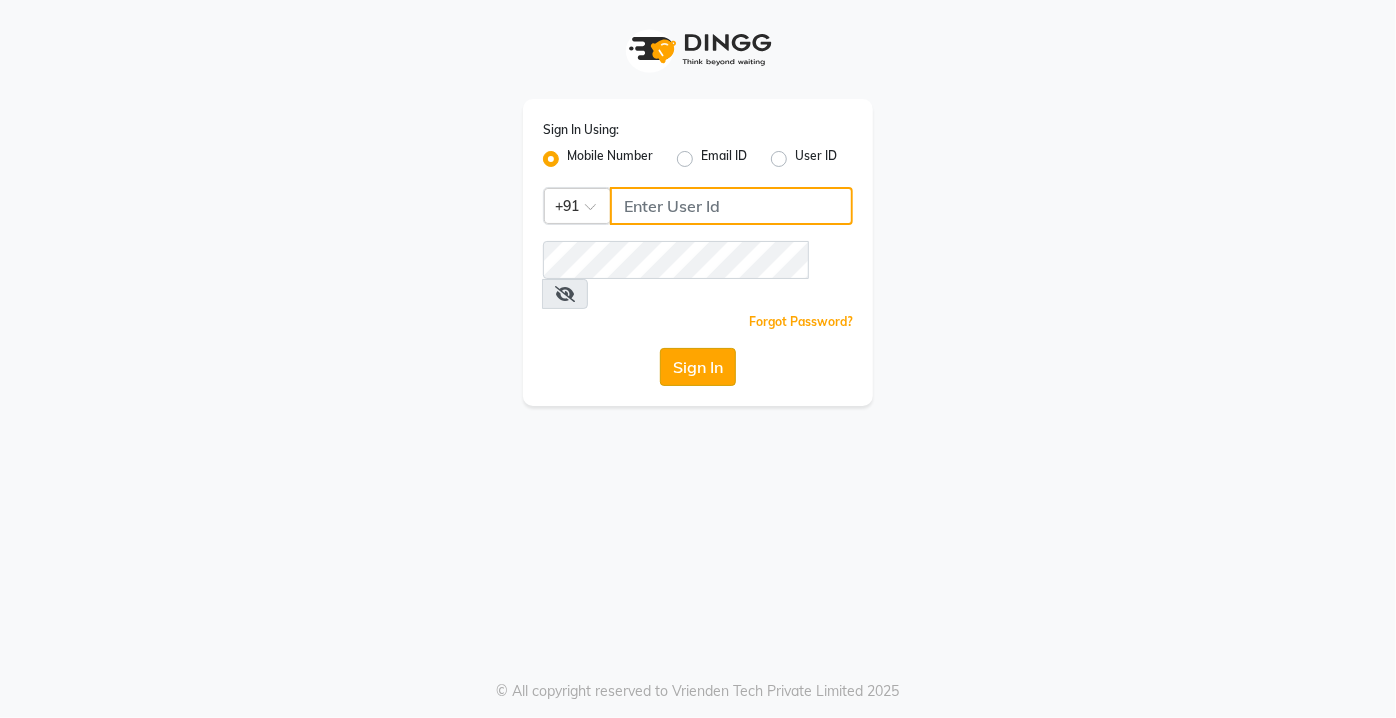 type on "9599343200" 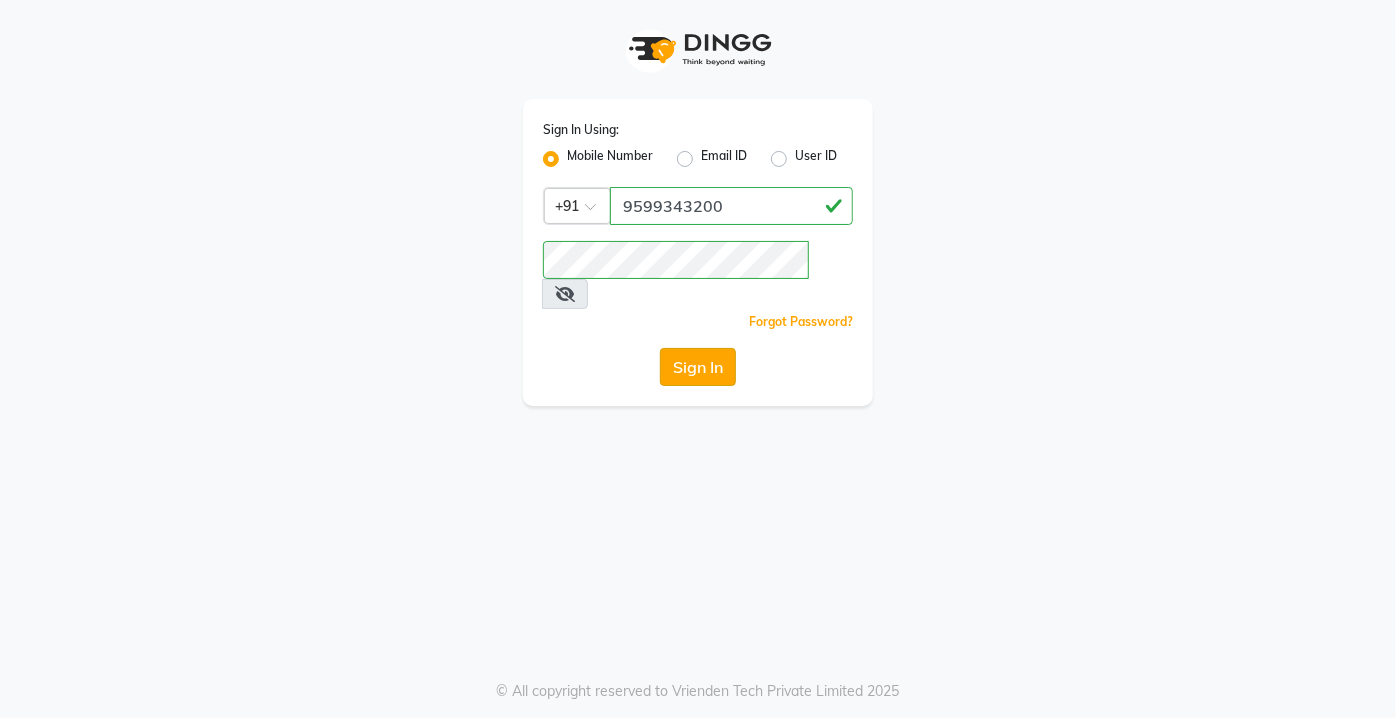 click on "Sign In" 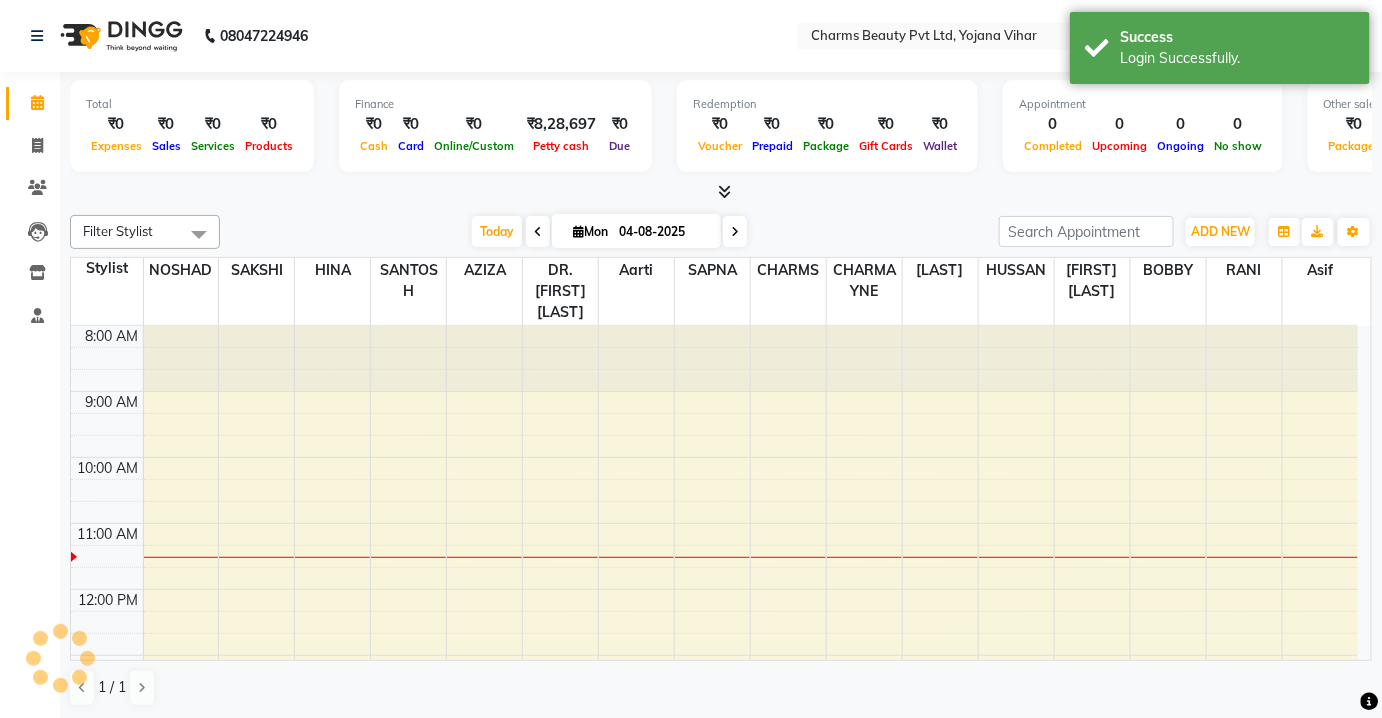 scroll, scrollTop: 0, scrollLeft: 0, axis: both 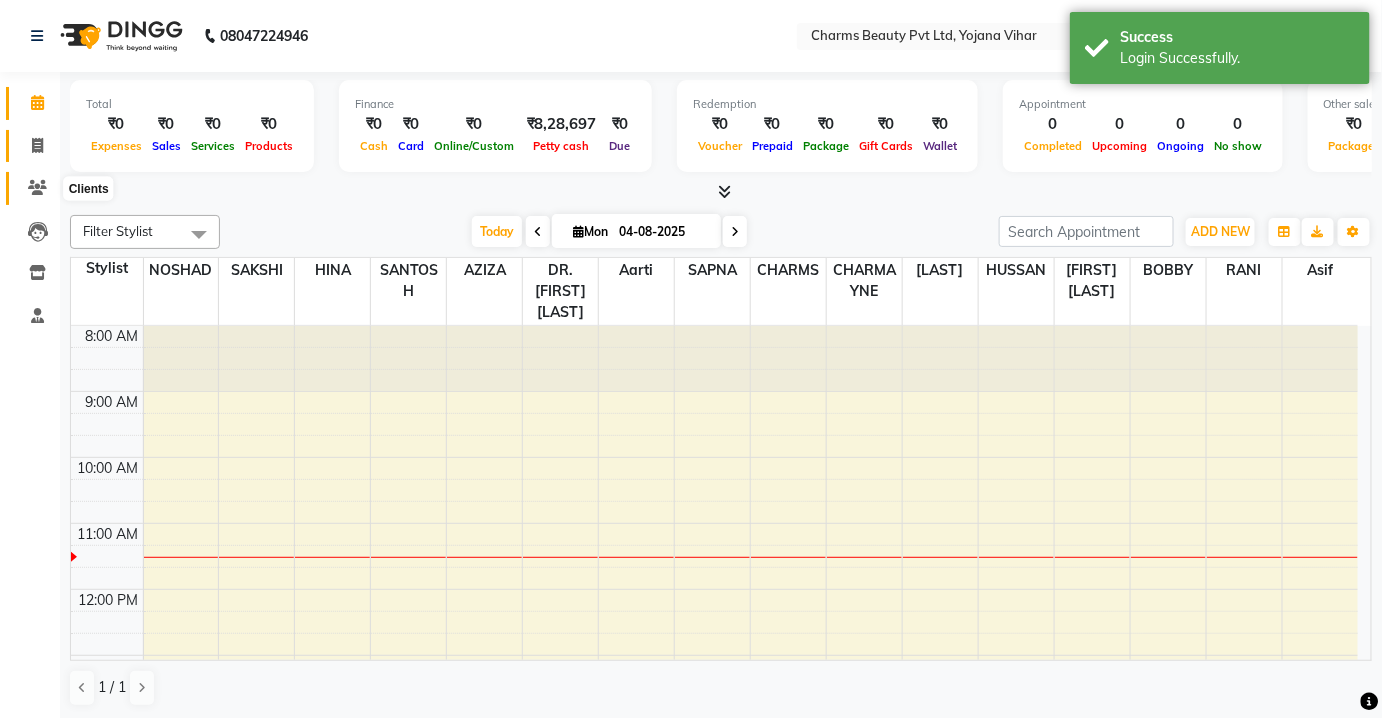 drag, startPoint x: 34, startPoint y: 180, endPoint x: 11, endPoint y: 161, distance: 29.832869 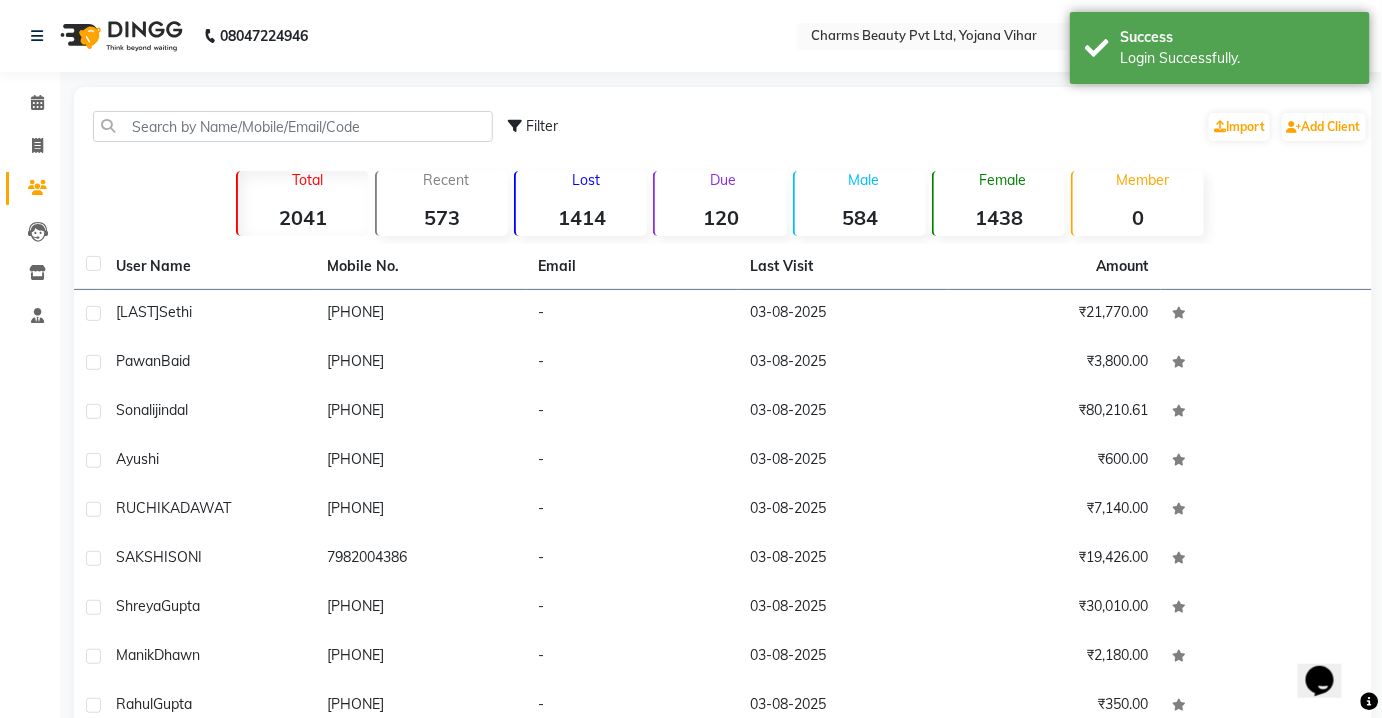 scroll, scrollTop: 0, scrollLeft: 0, axis: both 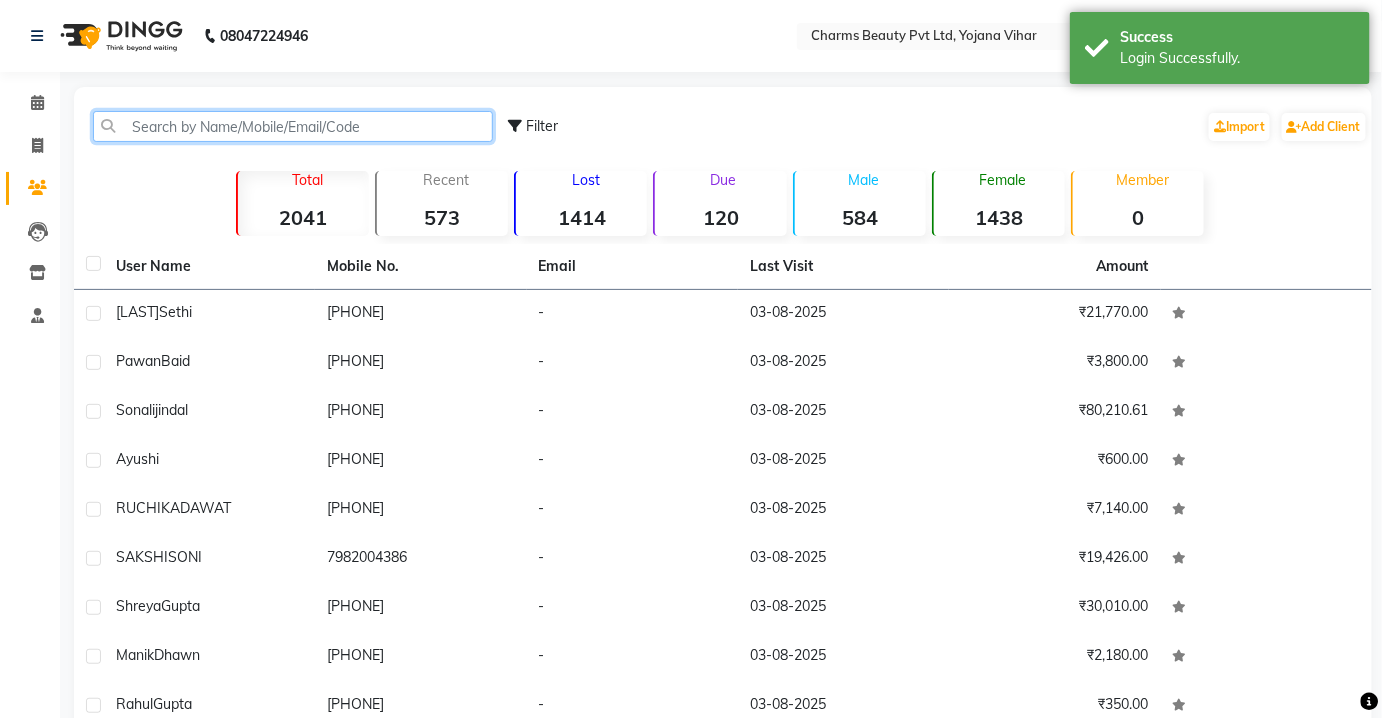 click 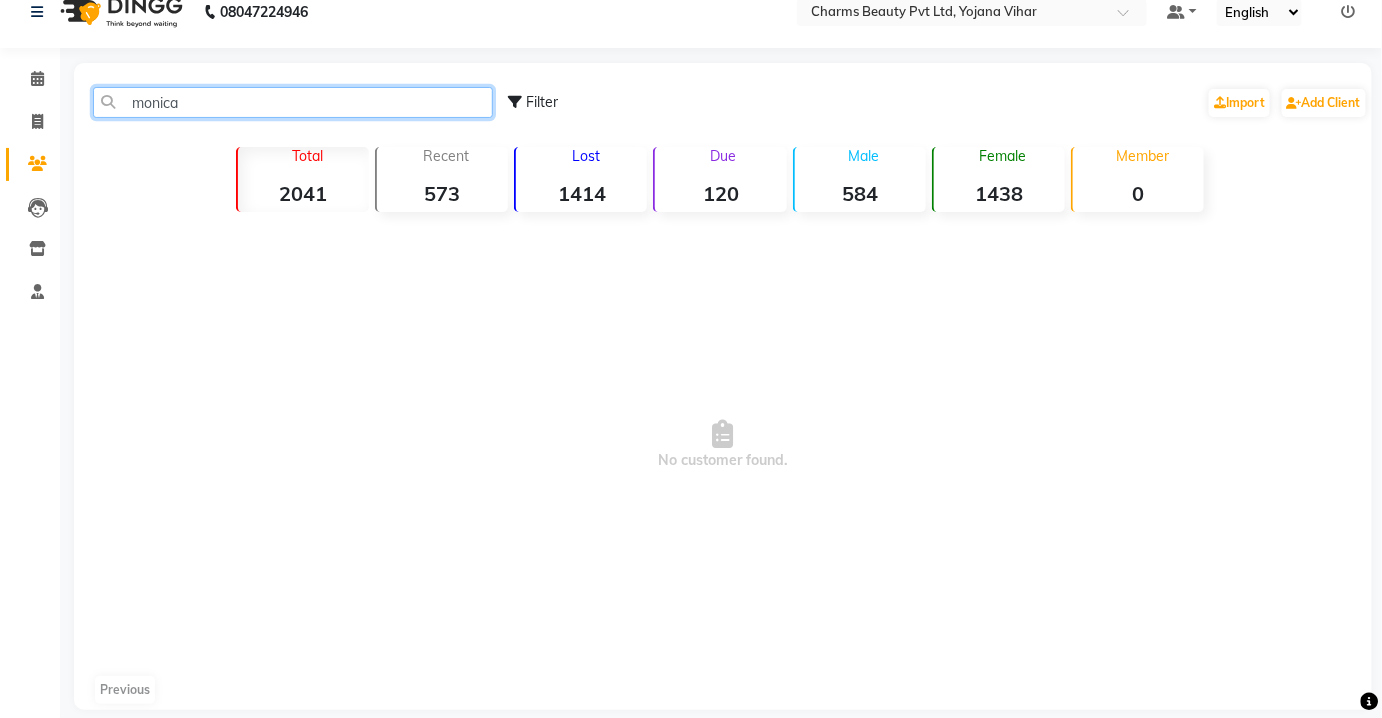 scroll, scrollTop: 45, scrollLeft: 0, axis: vertical 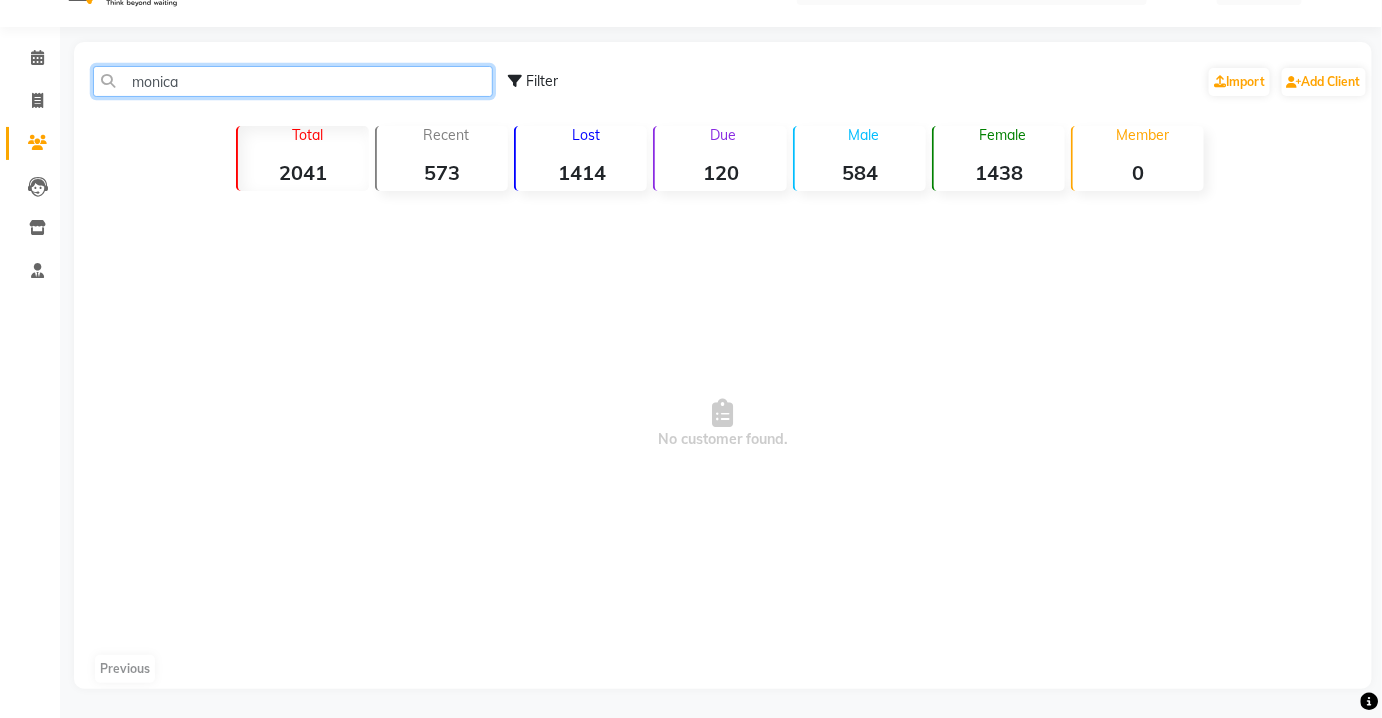 click on "monica" 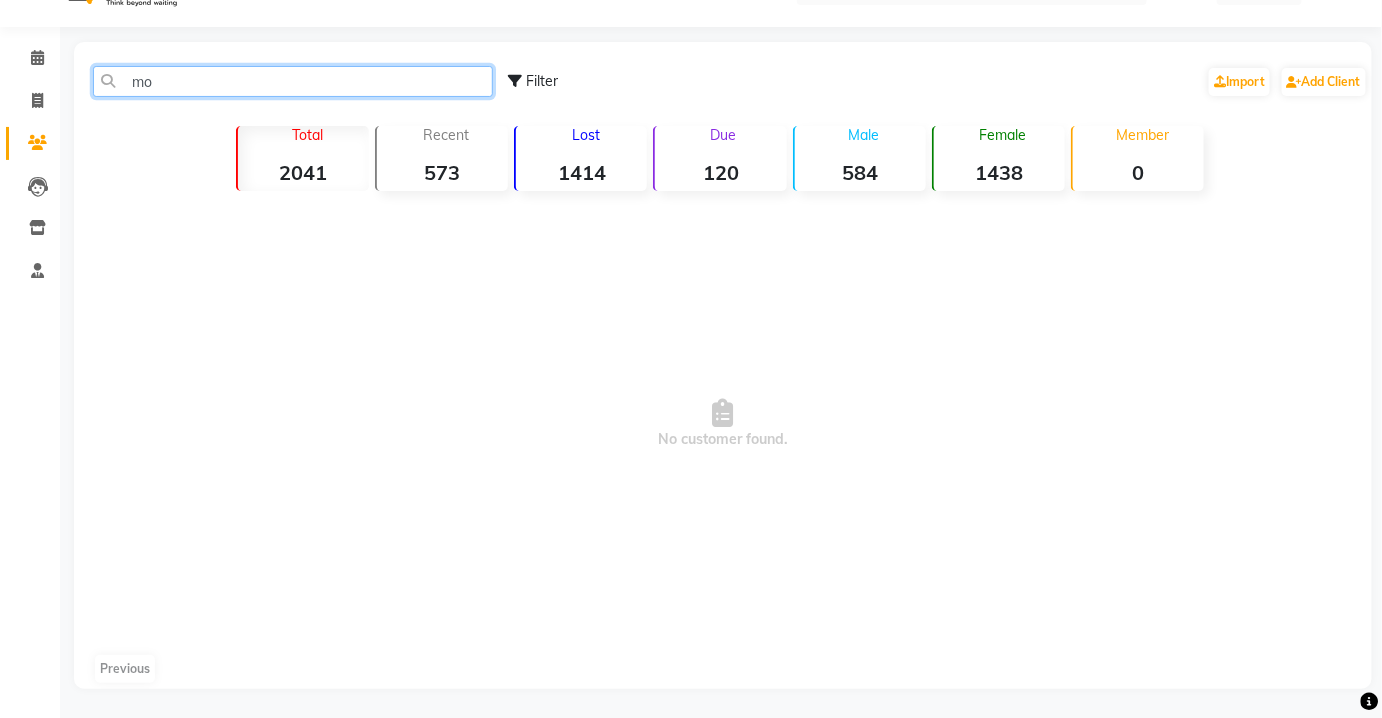 type on "m" 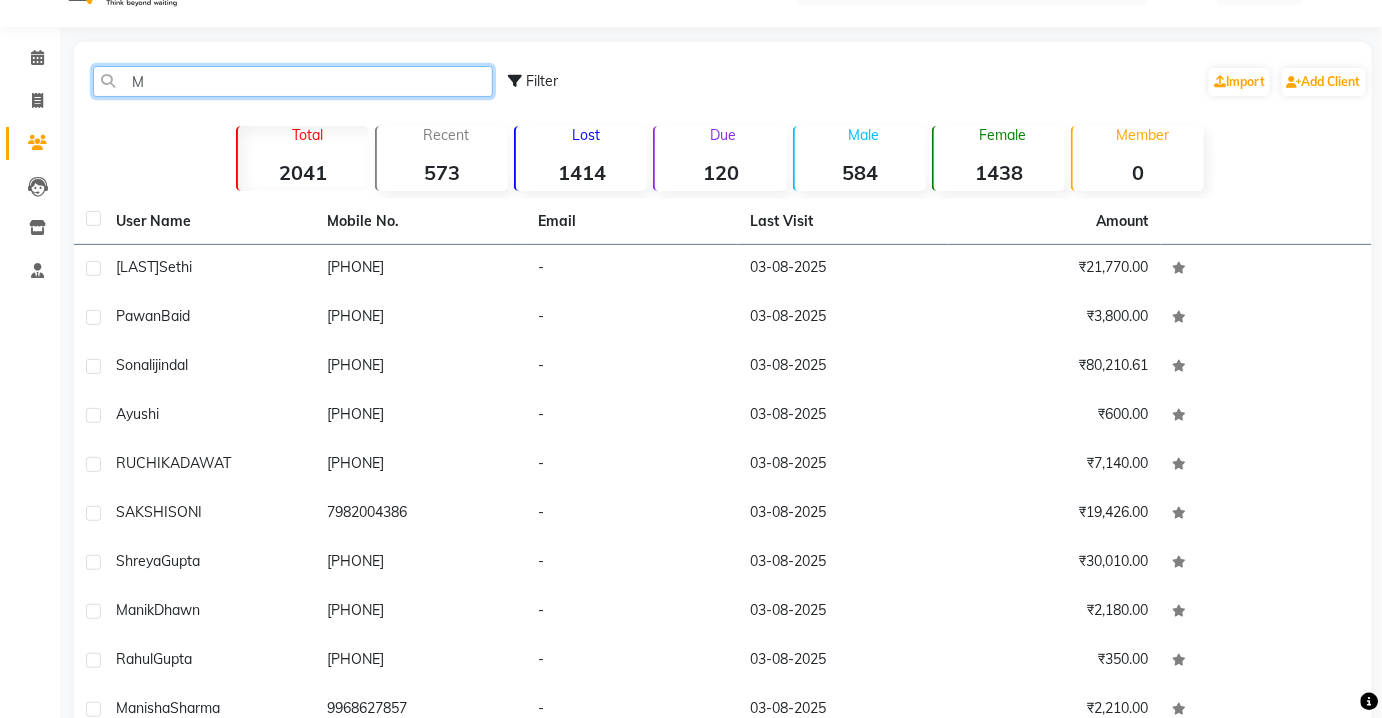 click on "M" 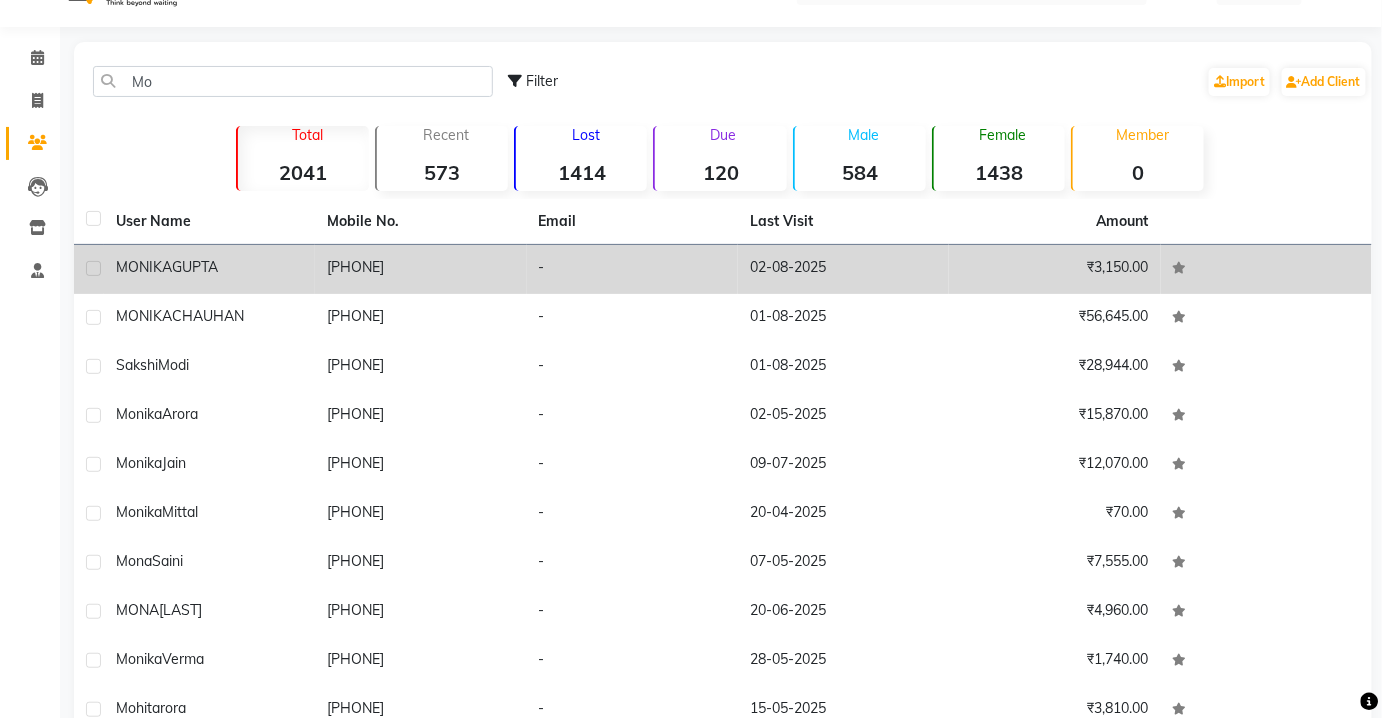 click on "[FIRST] [LAST]" 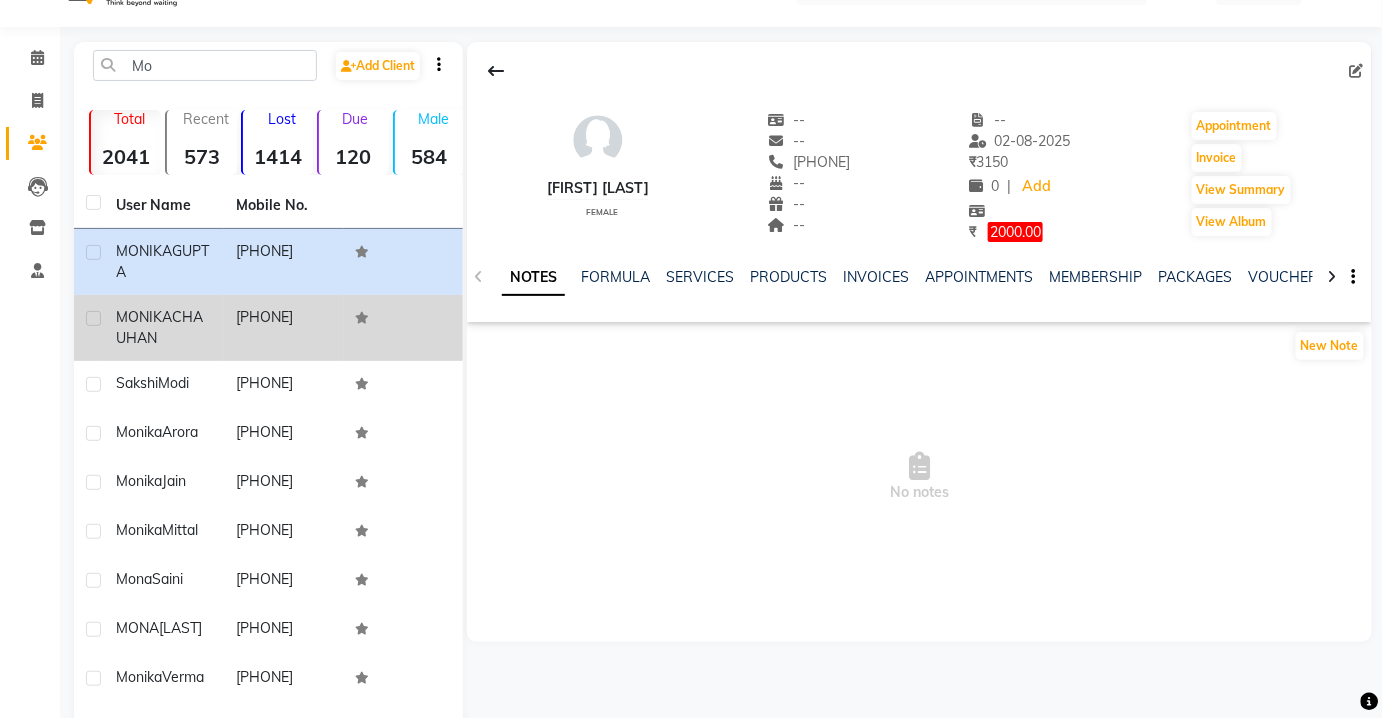 click on "[PHONE]" 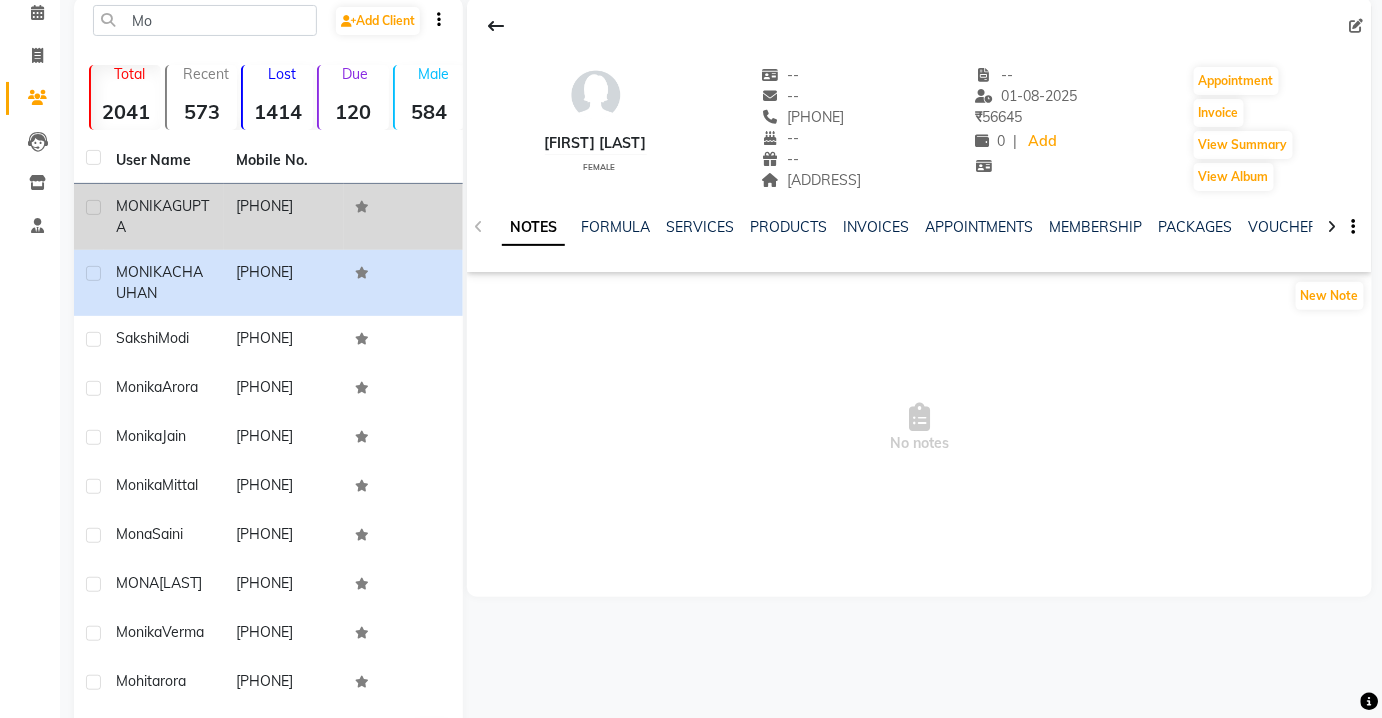 scroll, scrollTop: 0, scrollLeft: 0, axis: both 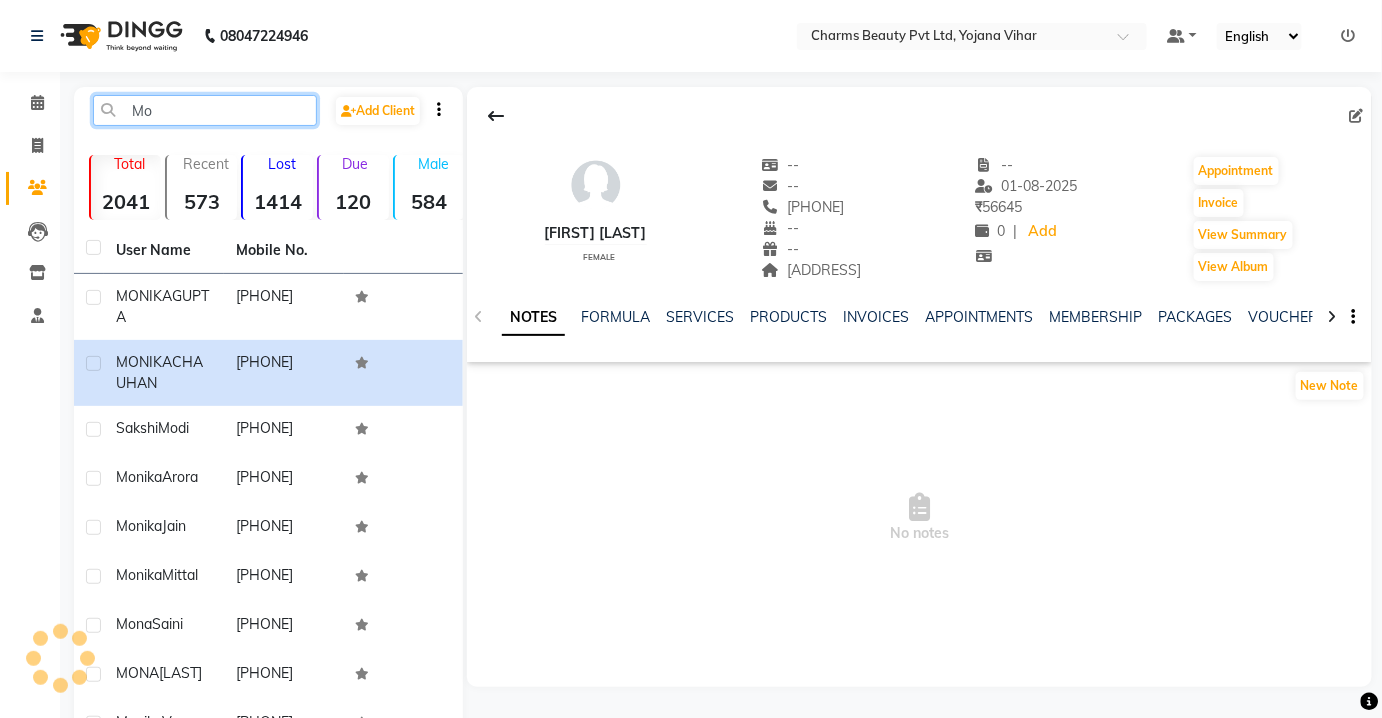 click on "Mo" 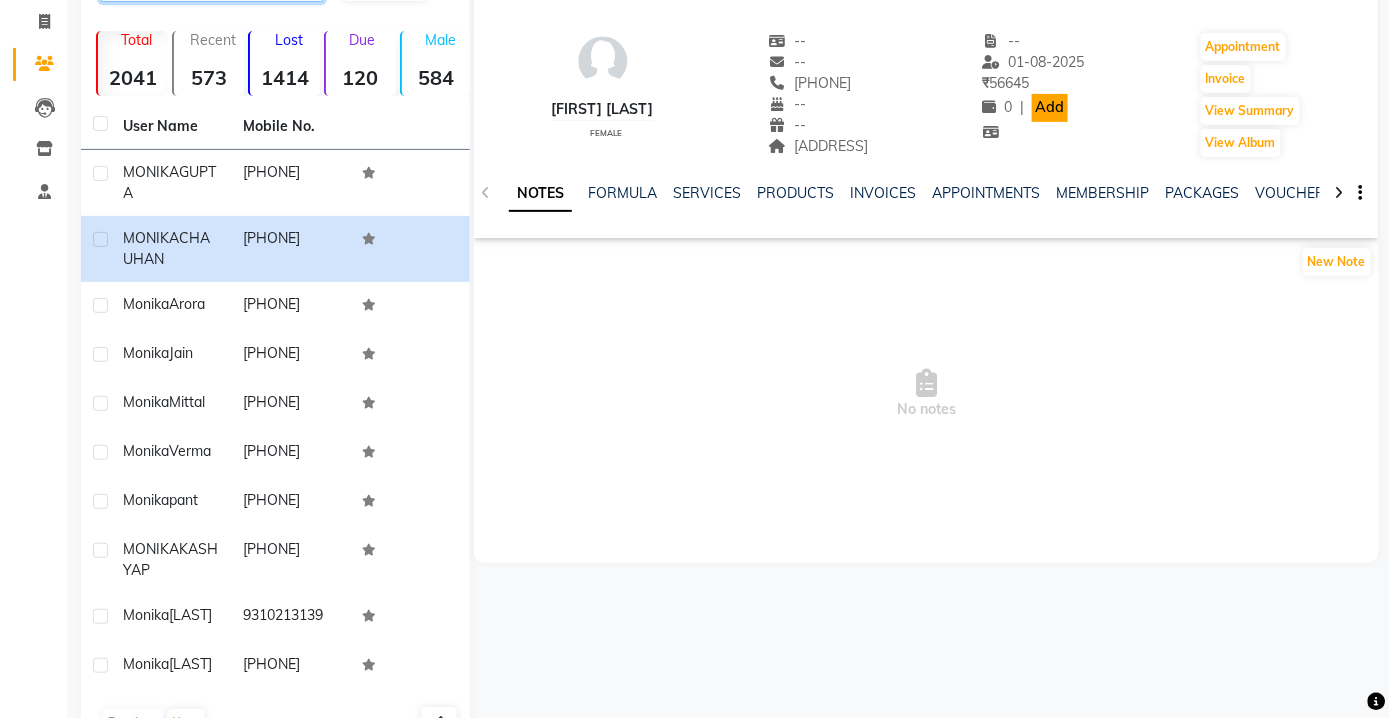 scroll, scrollTop: 0, scrollLeft: 0, axis: both 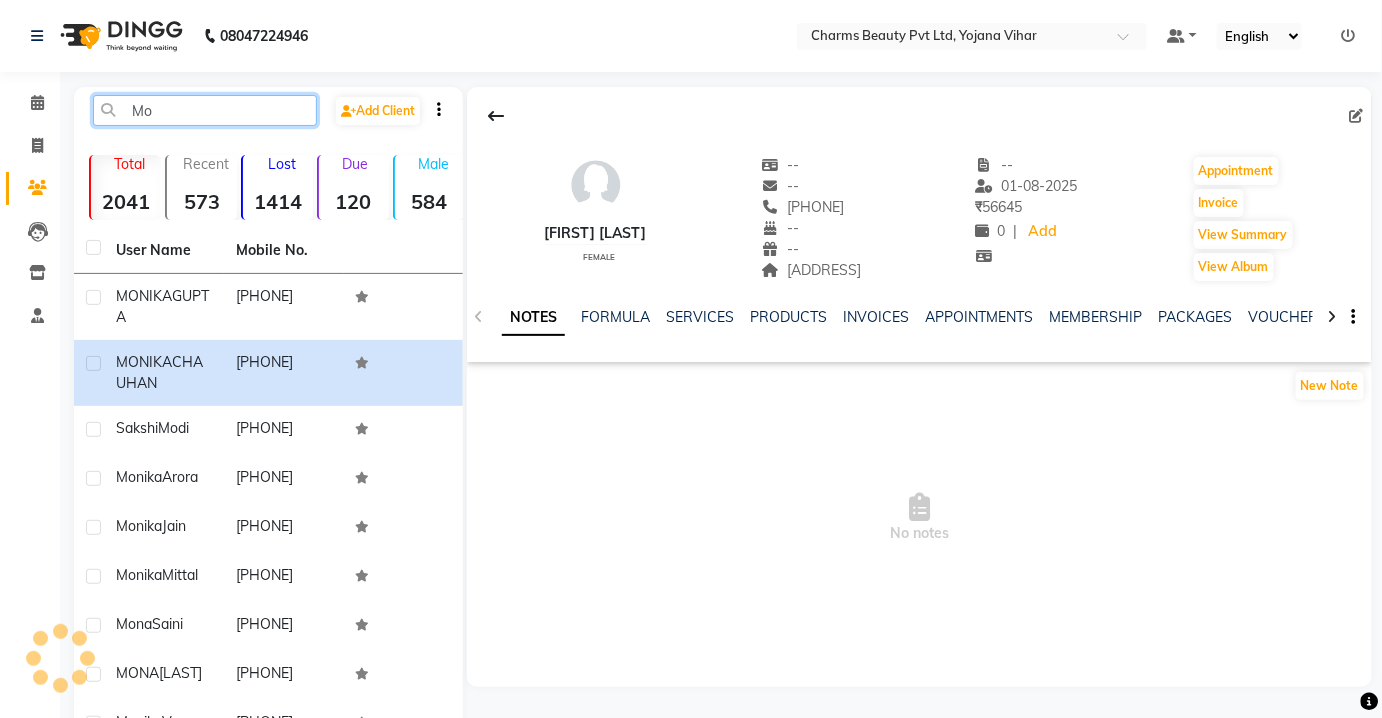 type on "M" 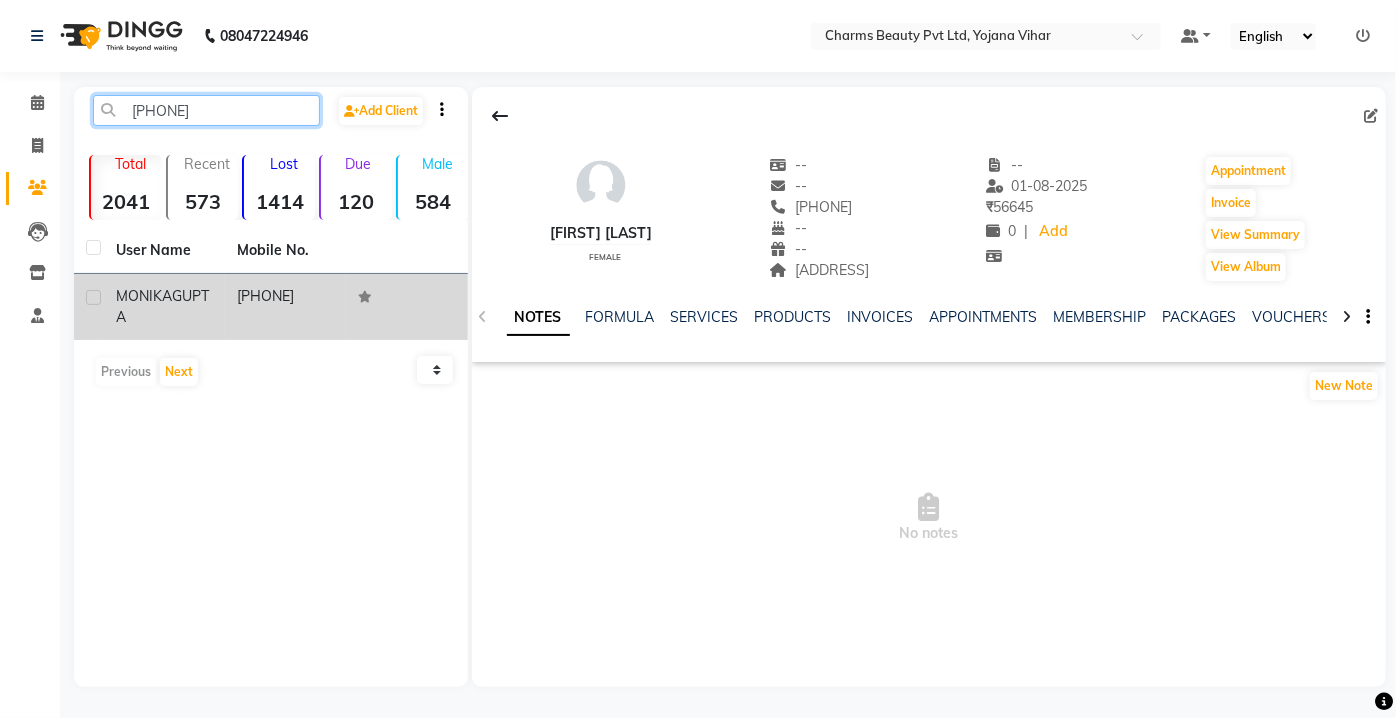 type on "[PHONE]" 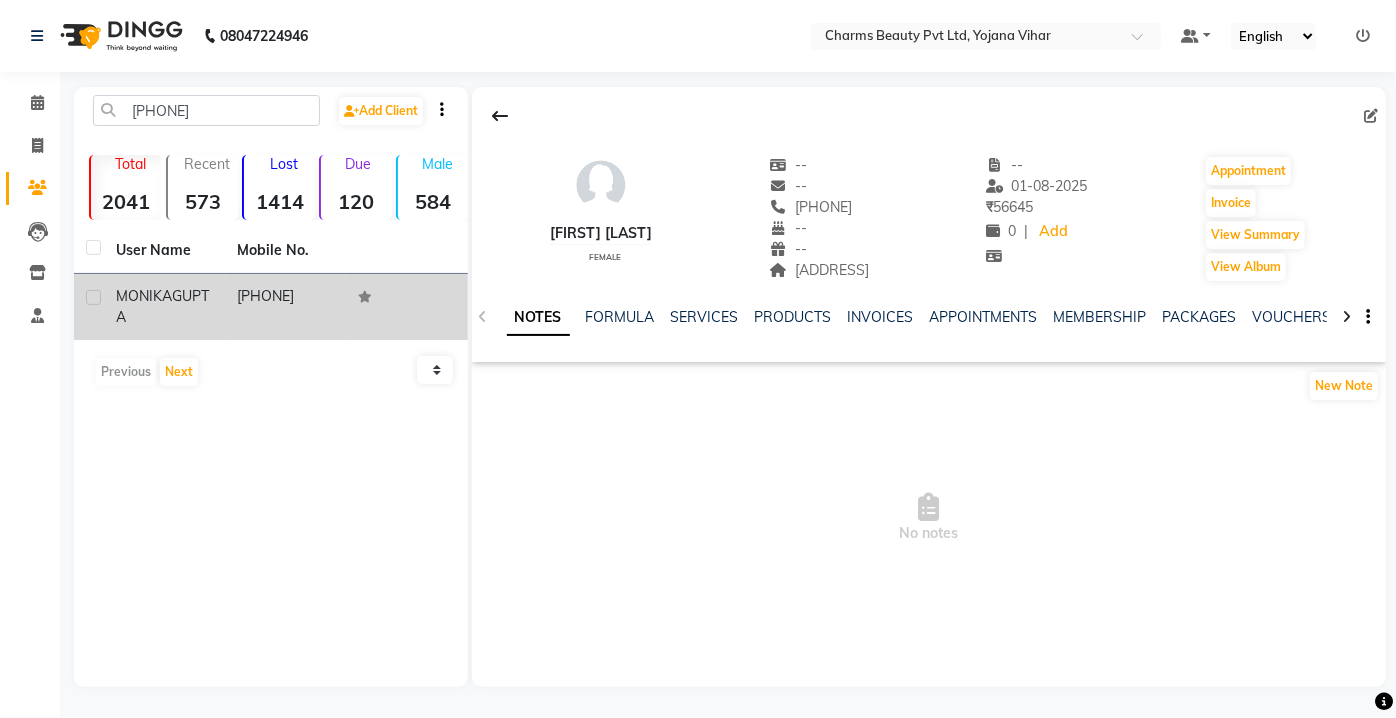 click on "[PHONE]" 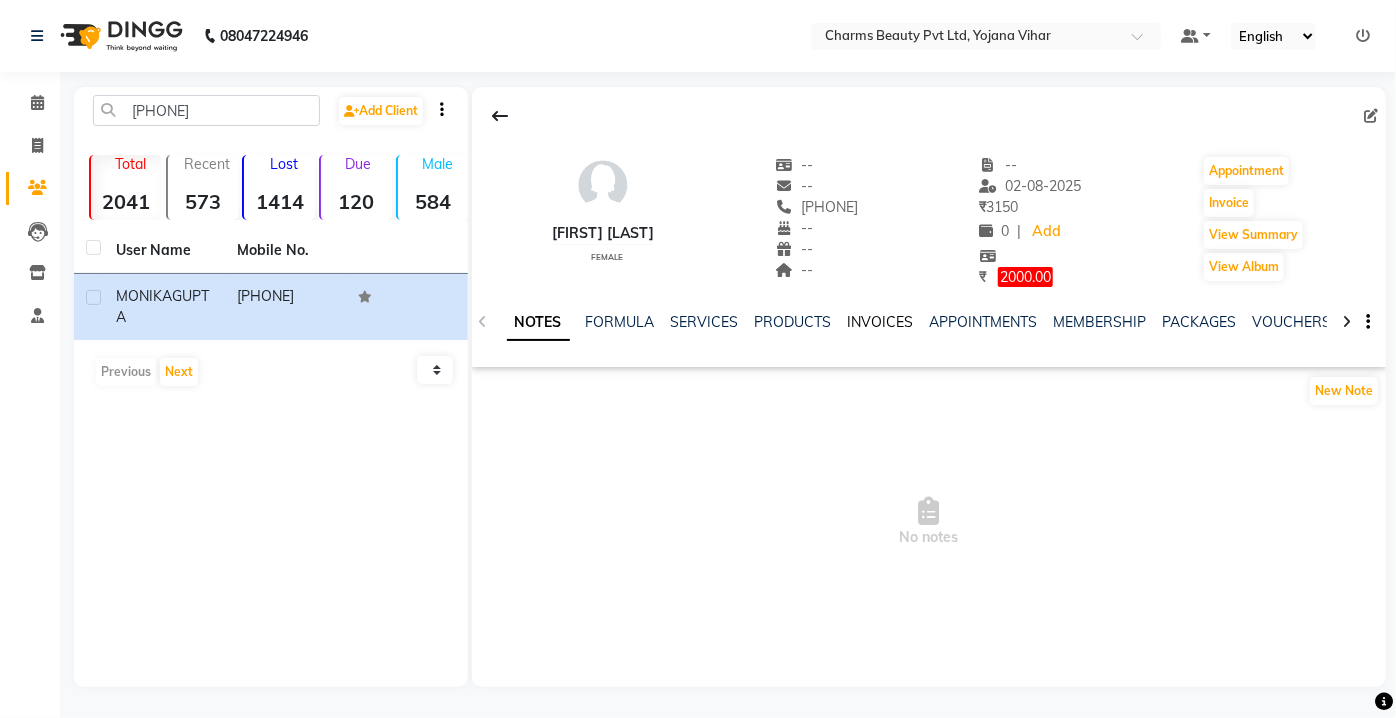 click on "INVOICES" 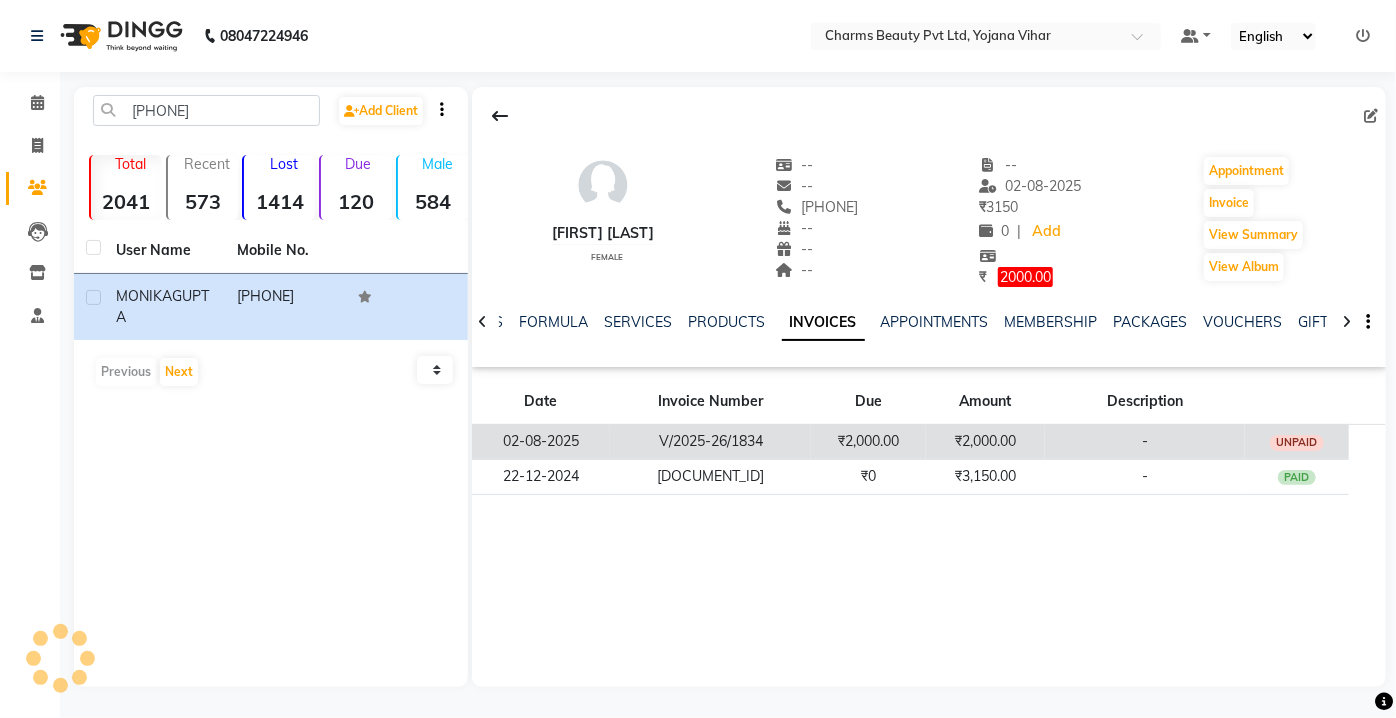 click on "₹2,000.00" 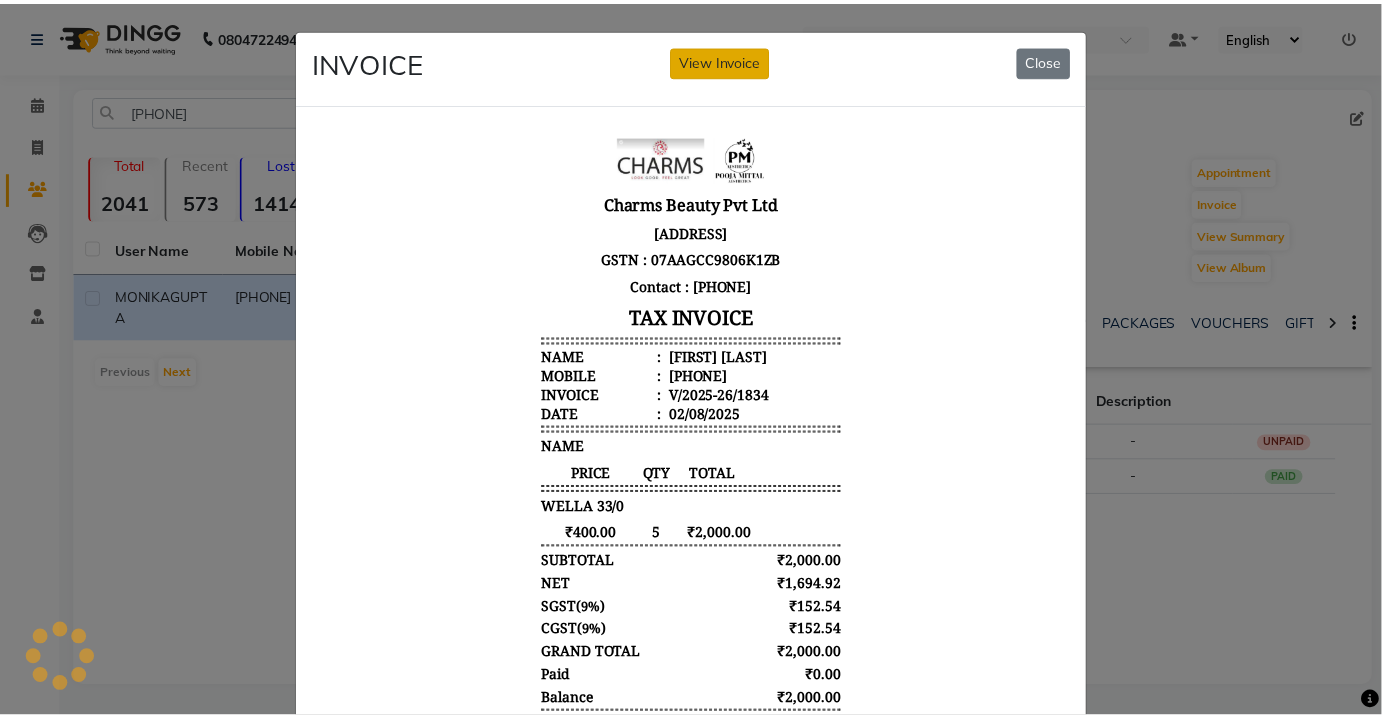 scroll, scrollTop: 0, scrollLeft: 0, axis: both 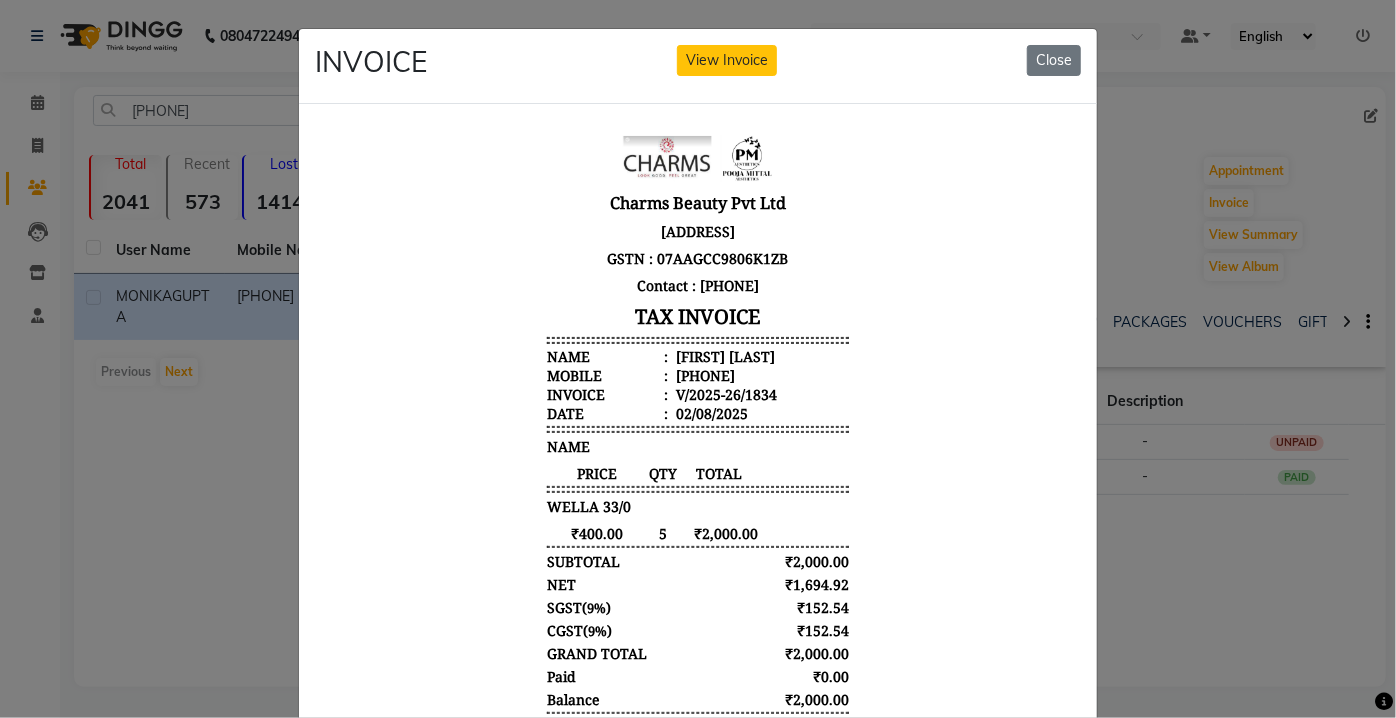 click on "INVOICE View Invoice Close" 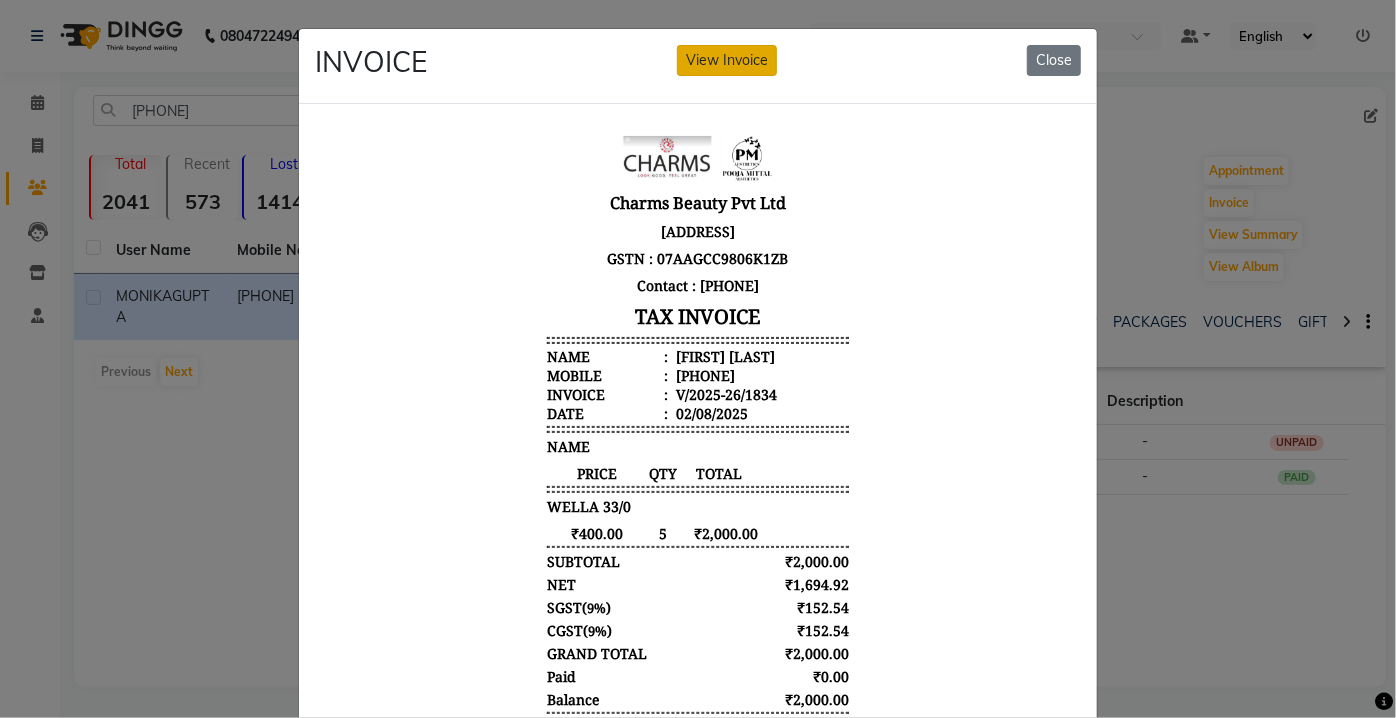 click on "View Invoice" 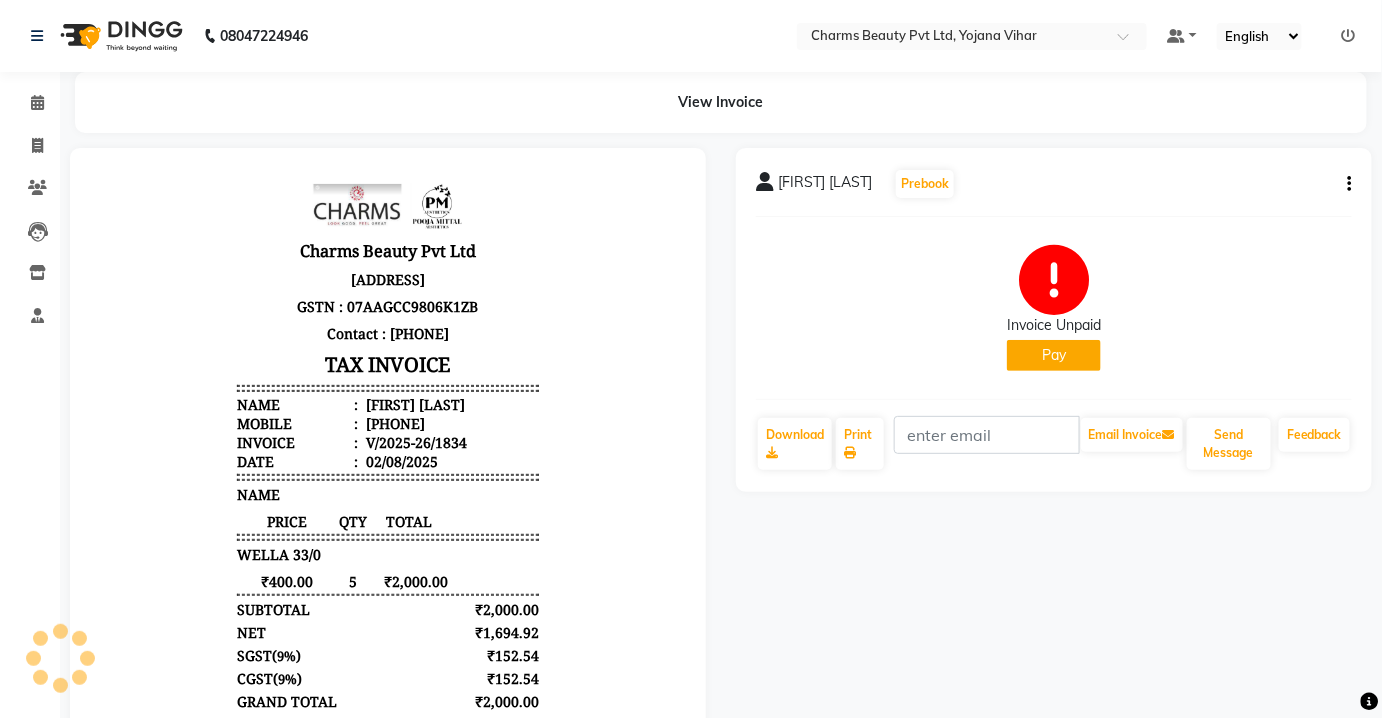scroll, scrollTop: 0, scrollLeft: 0, axis: both 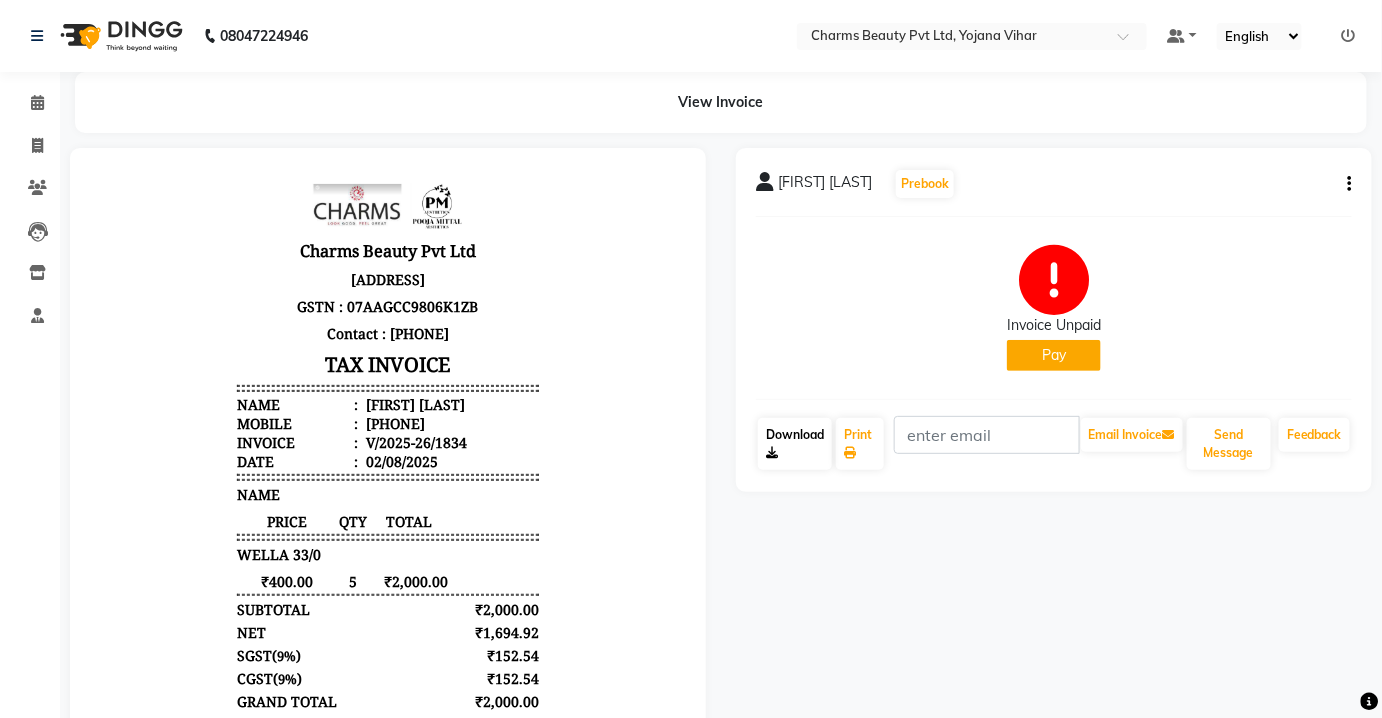 click on "Download" 